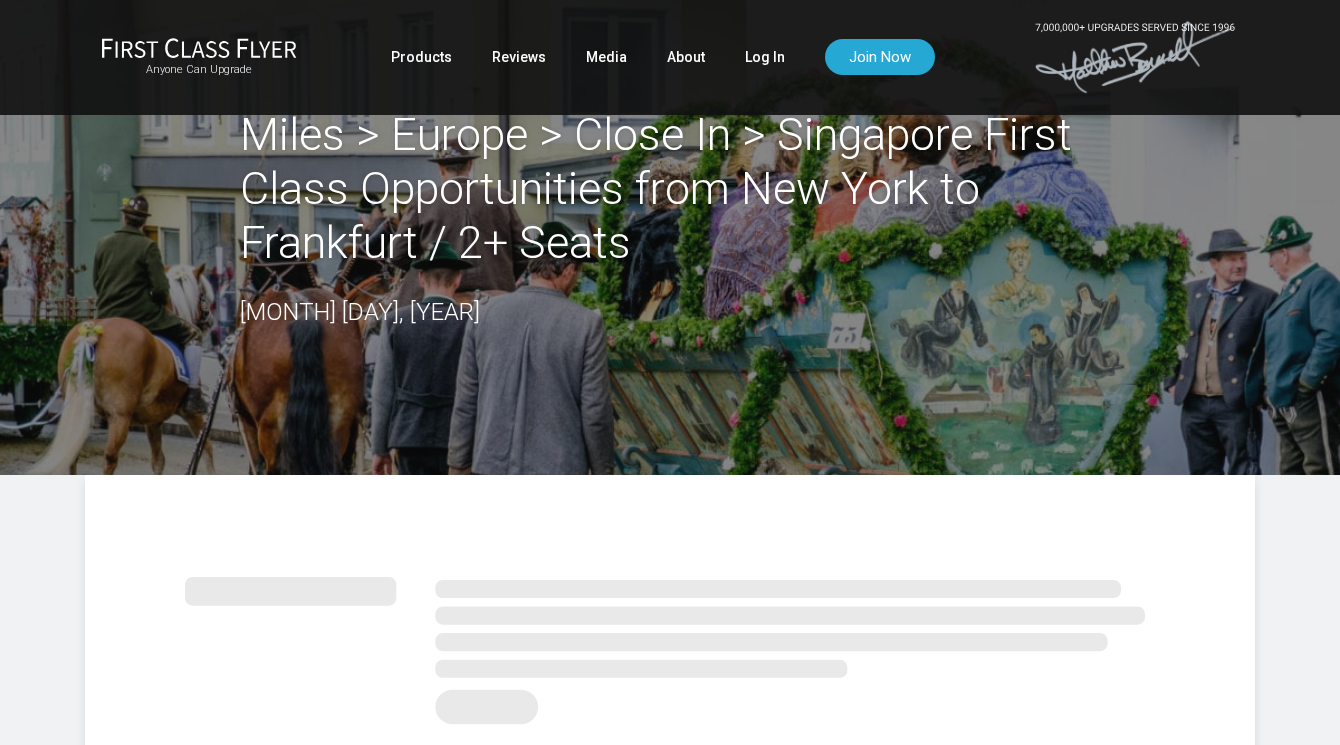 scroll, scrollTop: 0, scrollLeft: 0, axis: both 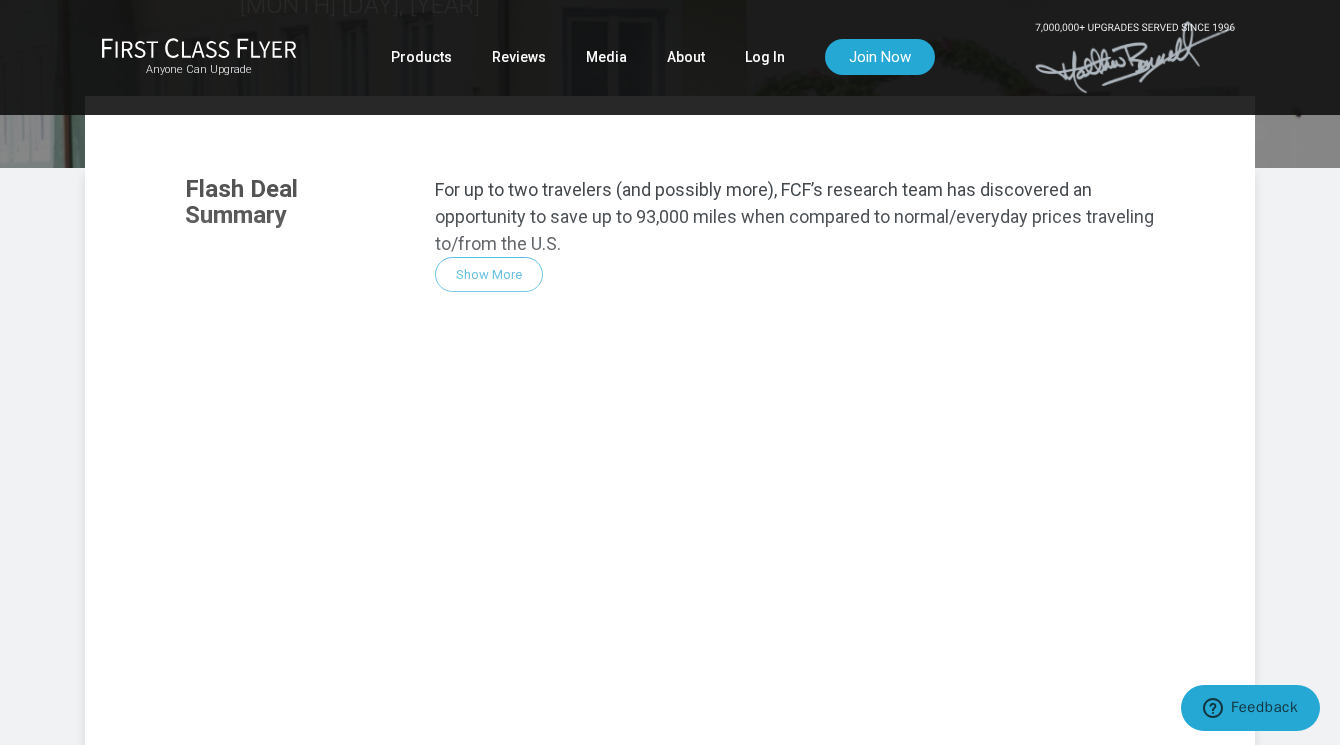 click on "Flash Deal Summary   For up to two travelers (and possibly more), FCF’s research team has discovered an opportunity to save up to 93,000 miles when compared to normal/everyday prices traveling to/from the U.S. Show More    Example Deal Routes   Depending on the program, you may qualify for free connecting flights to and from your deal route airports.  Learn more .         From  New York             To  Frankfurt         JavaScript chart by amCharts 3.20.9     Deal Availability   Fly at other times and pay double or triple.         Days Available    13+   9 to 12   4 to 8   2025   Aug                   4 Seats       2 Seats     1 Seat   Access Deal With Miles   Every program charges a different price. Pick your preferred payment option and book the flash deal before it vanishes.     Normal Everyday Price: 287,000 on Singapore Airlines       194,000 Singapore Airlines Miles
(Operating Airline)               How to Book   Summary   32%  Off         194,000 Amex Rewards Points" at bounding box center [670, 428] 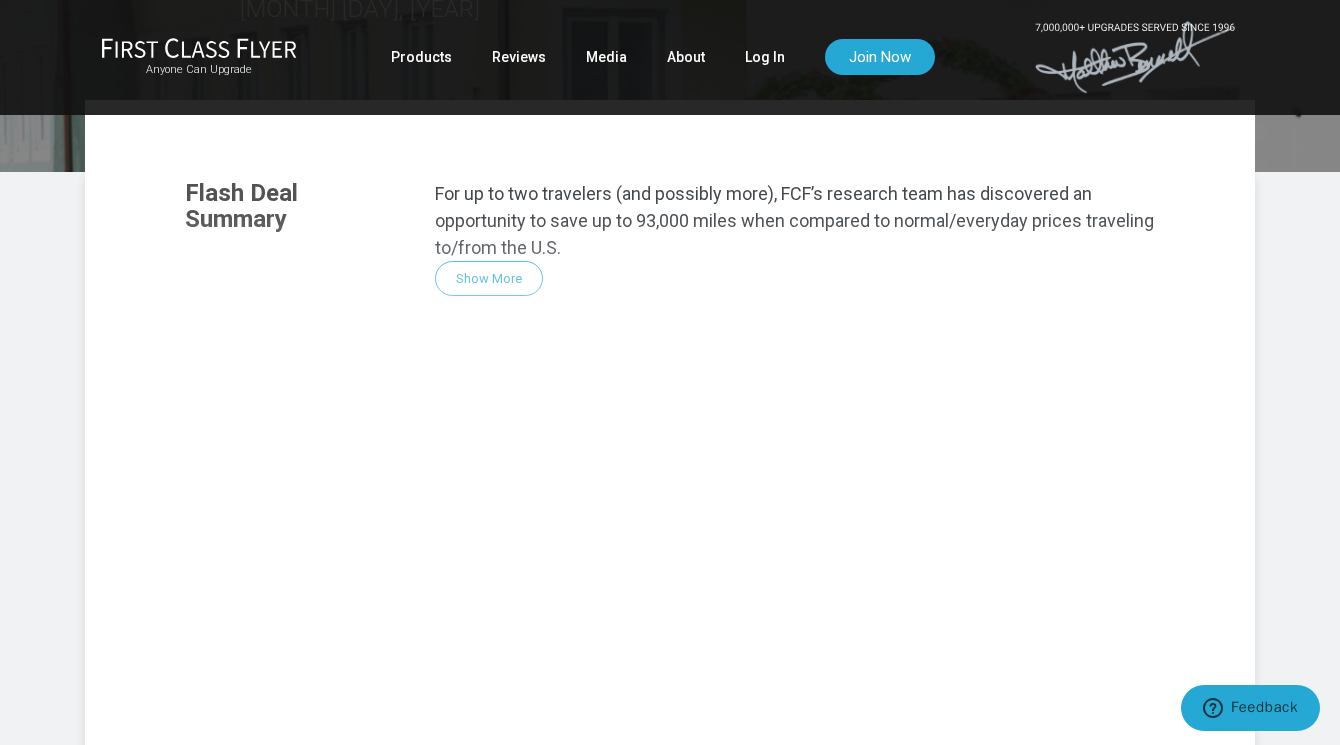 scroll, scrollTop: 309, scrollLeft: 0, axis: vertical 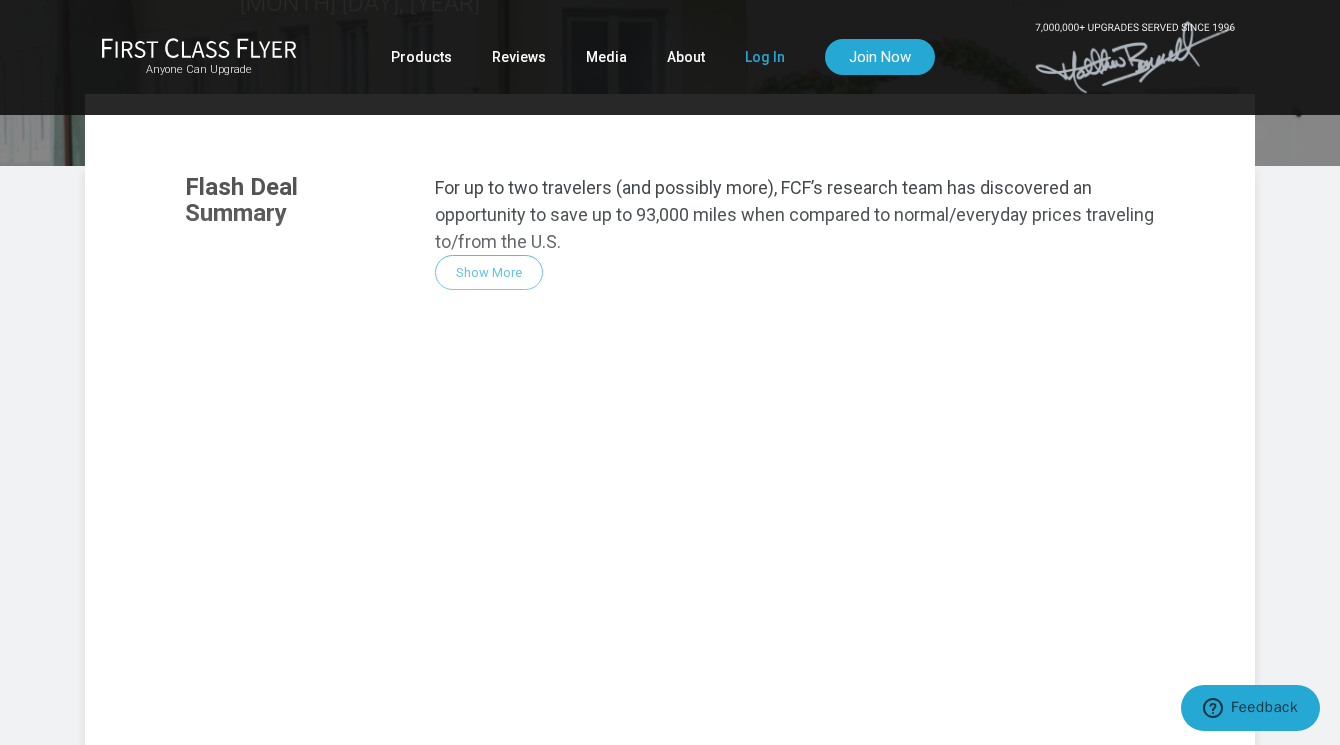click on "Log In" at bounding box center (765, 57) 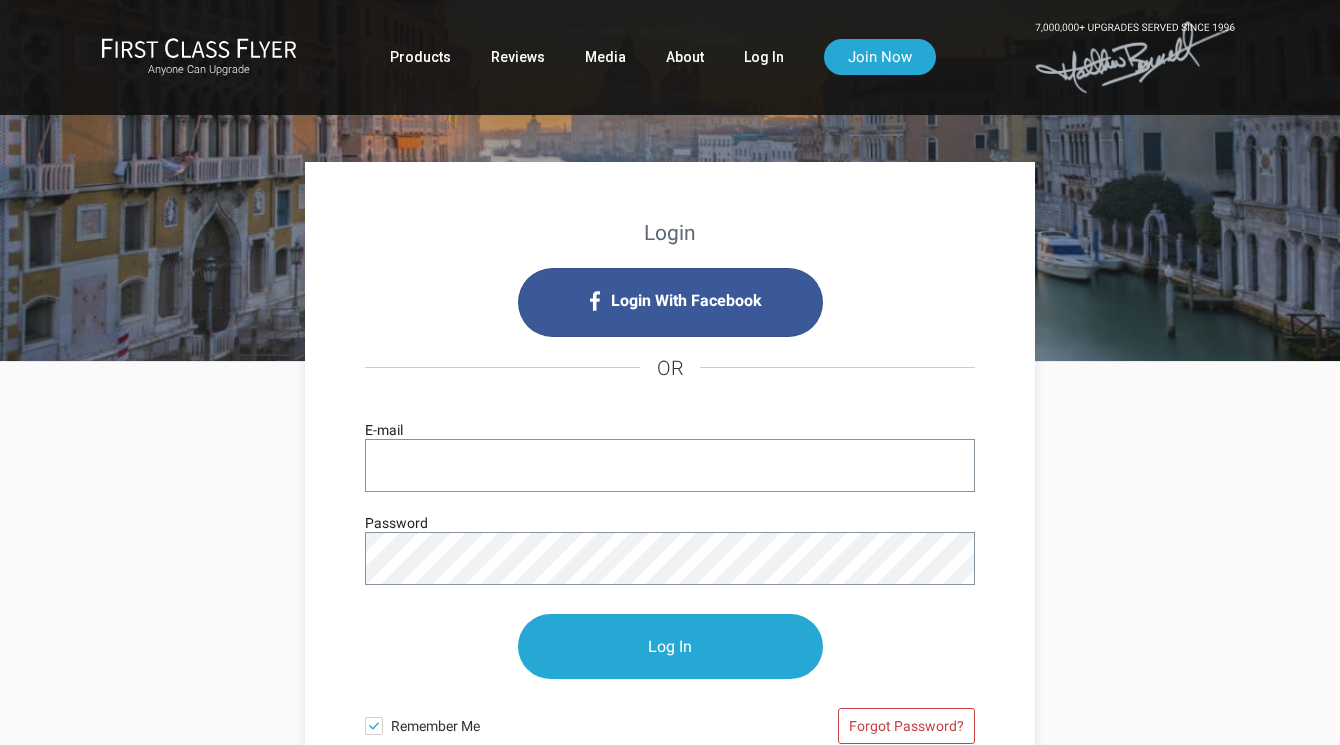 scroll, scrollTop: 0, scrollLeft: 0, axis: both 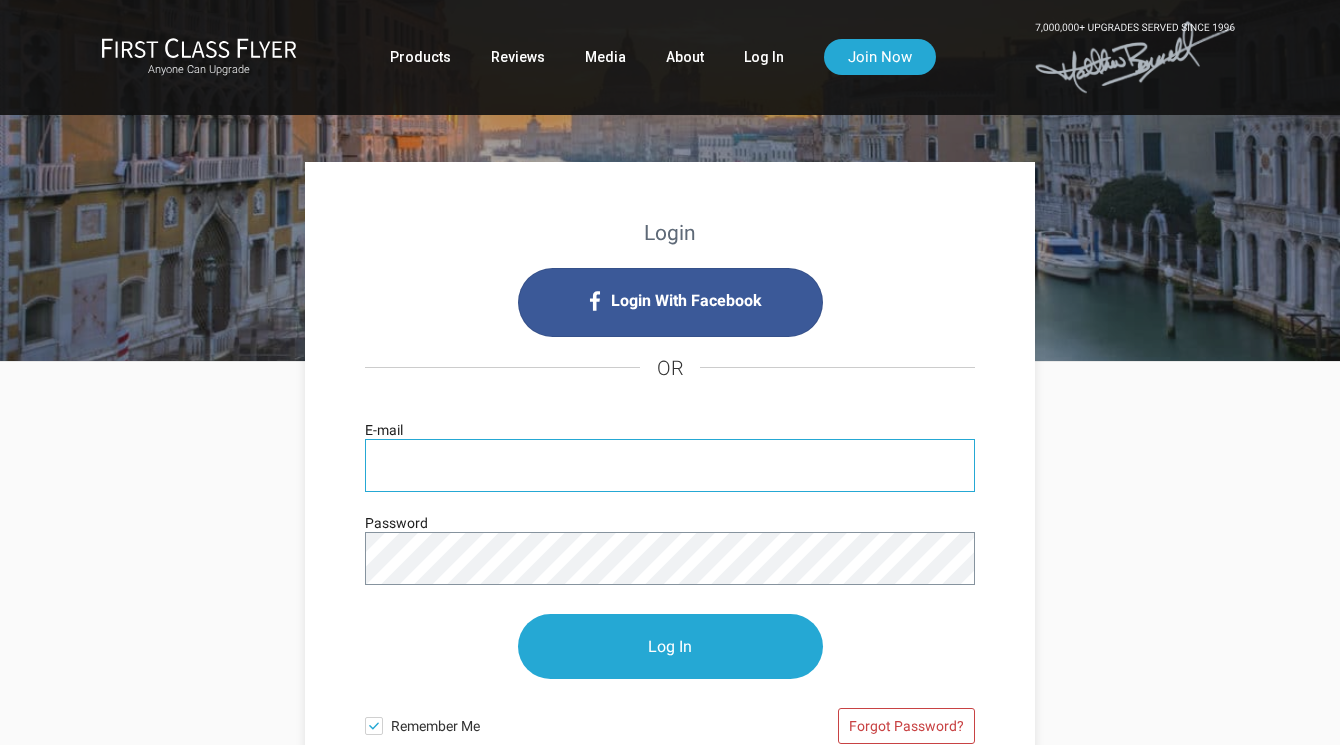 type on "[EMAIL]" 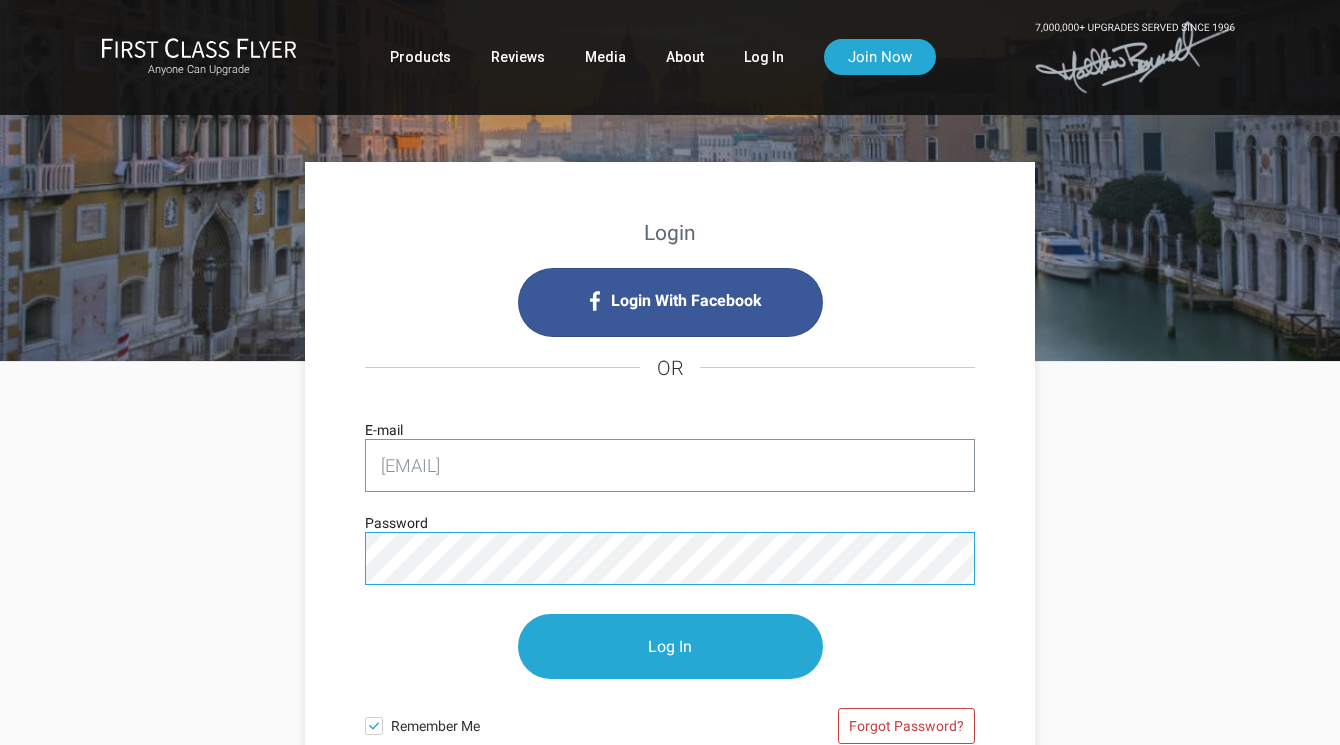 click on "Log In" at bounding box center (670, 646) 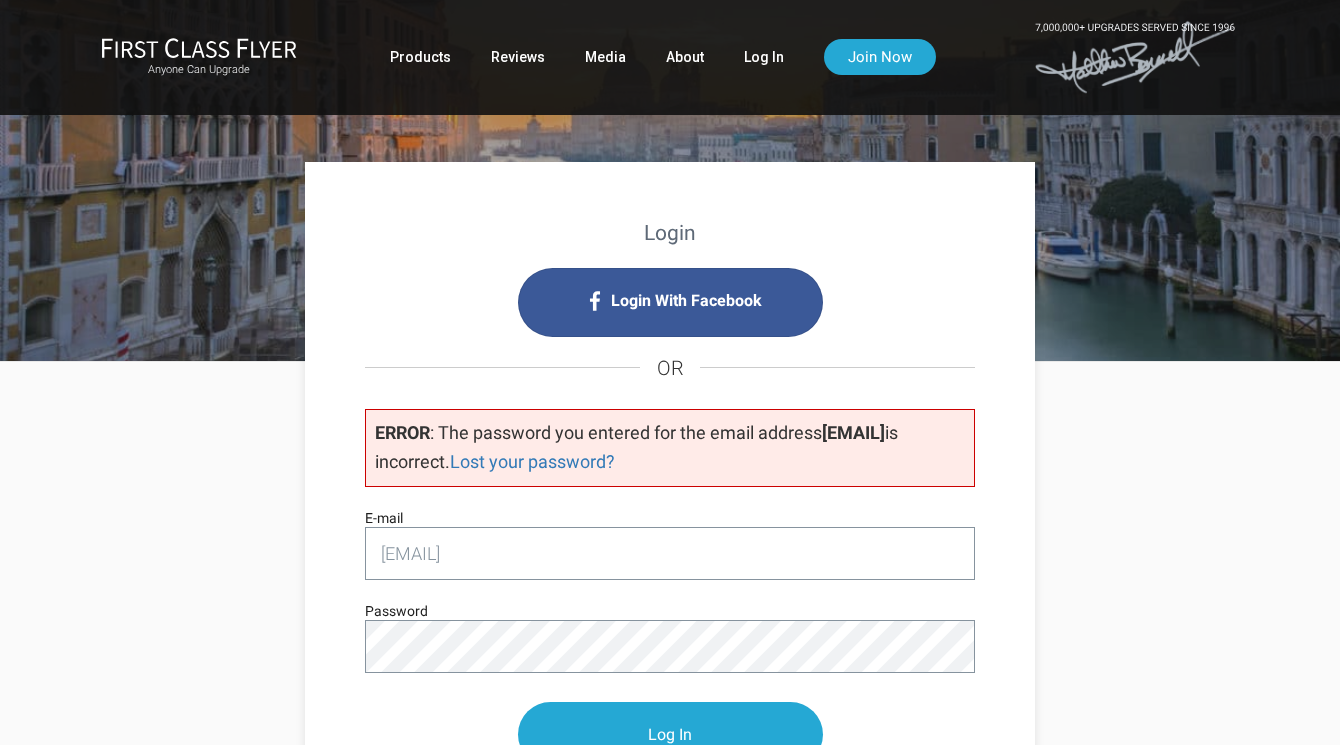 scroll, scrollTop: 1, scrollLeft: 0, axis: vertical 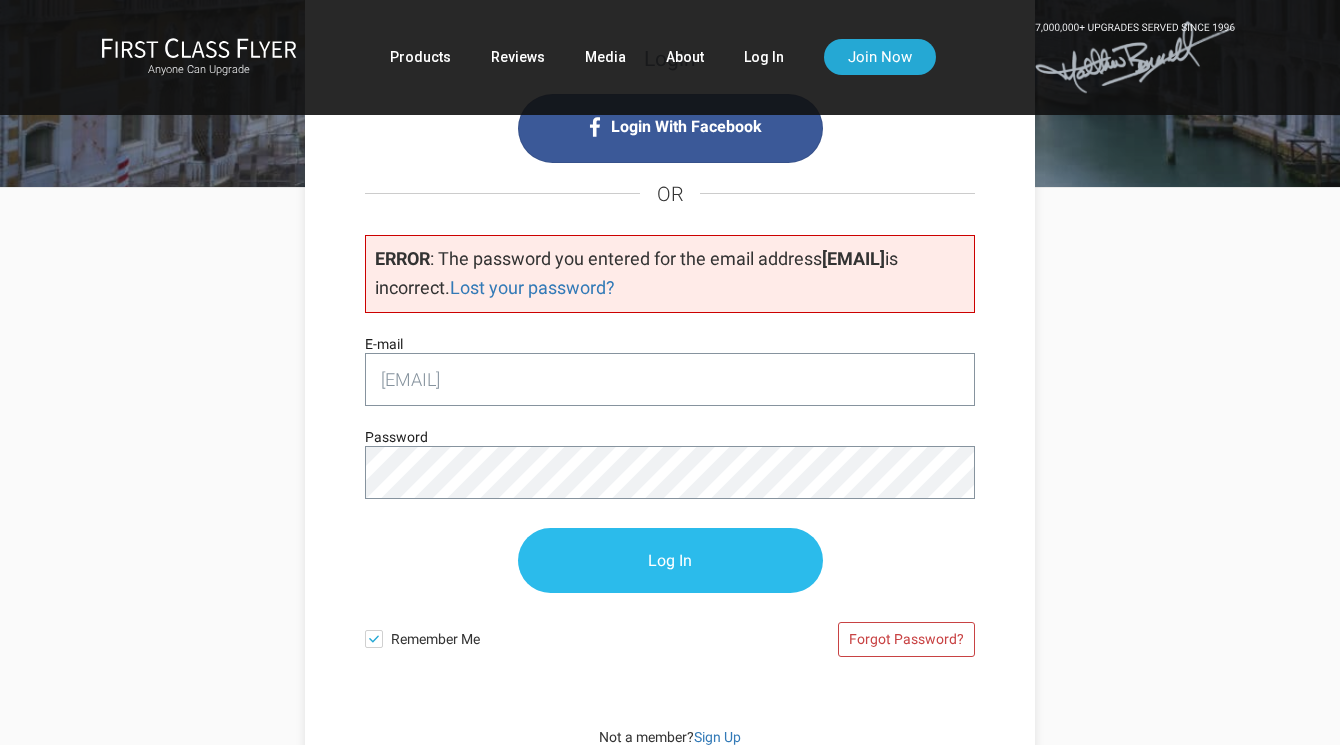 click on "Log In" at bounding box center [670, 560] 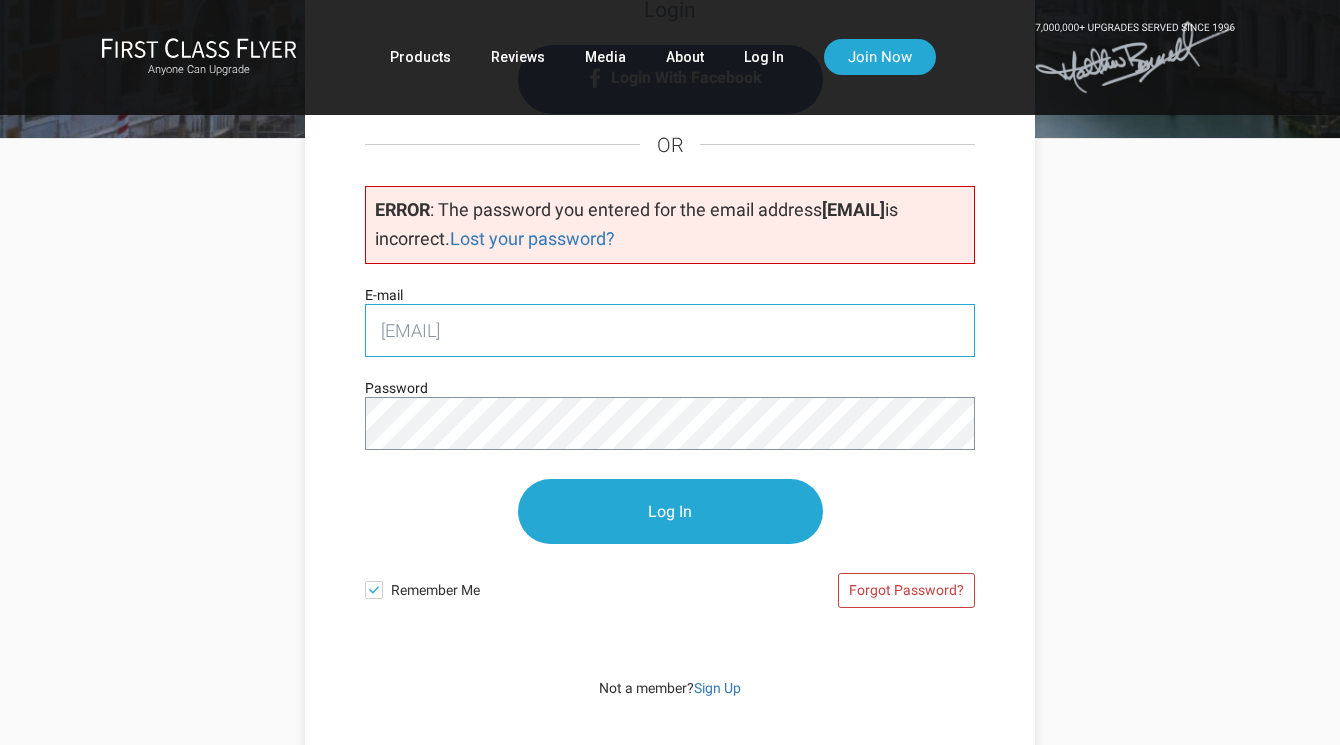 scroll, scrollTop: 0, scrollLeft: 0, axis: both 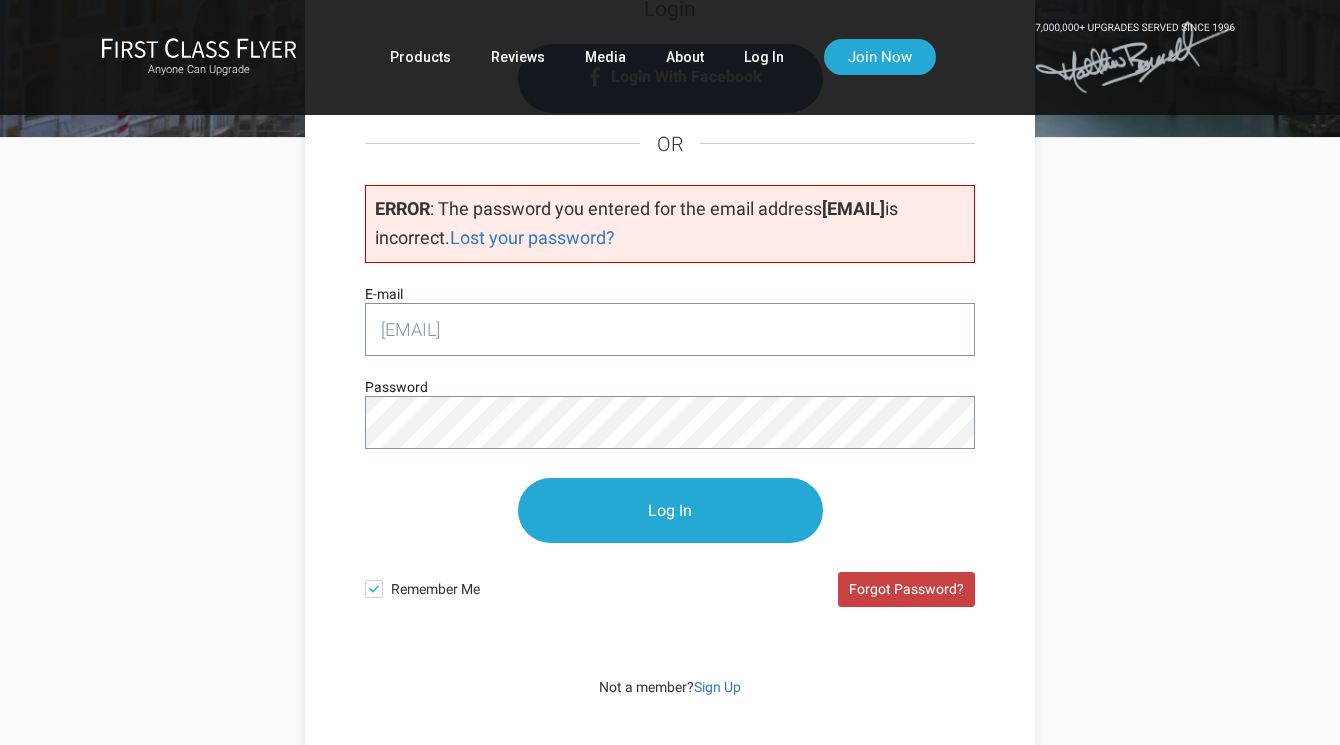 click on "Forgot Password?" at bounding box center [906, 590] 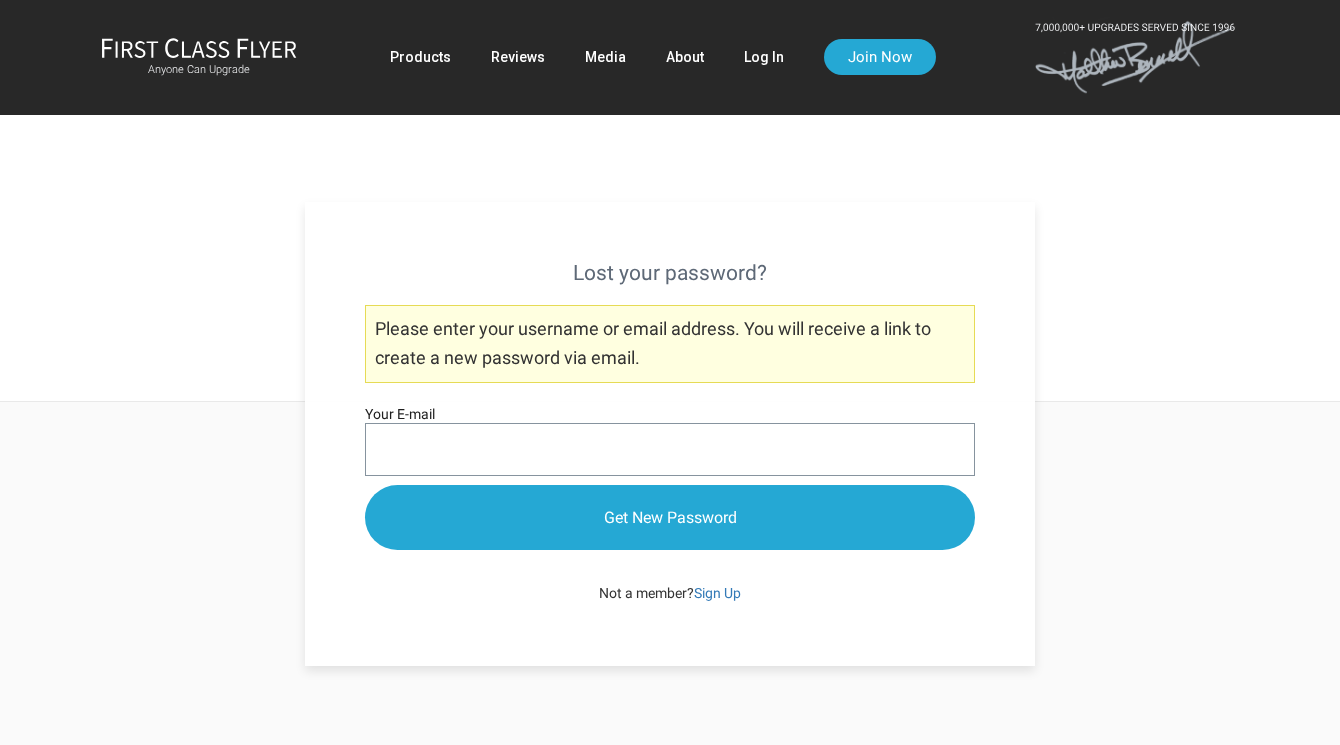 scroll, scrollTop: 0, scrollLeft: 0, axis: both 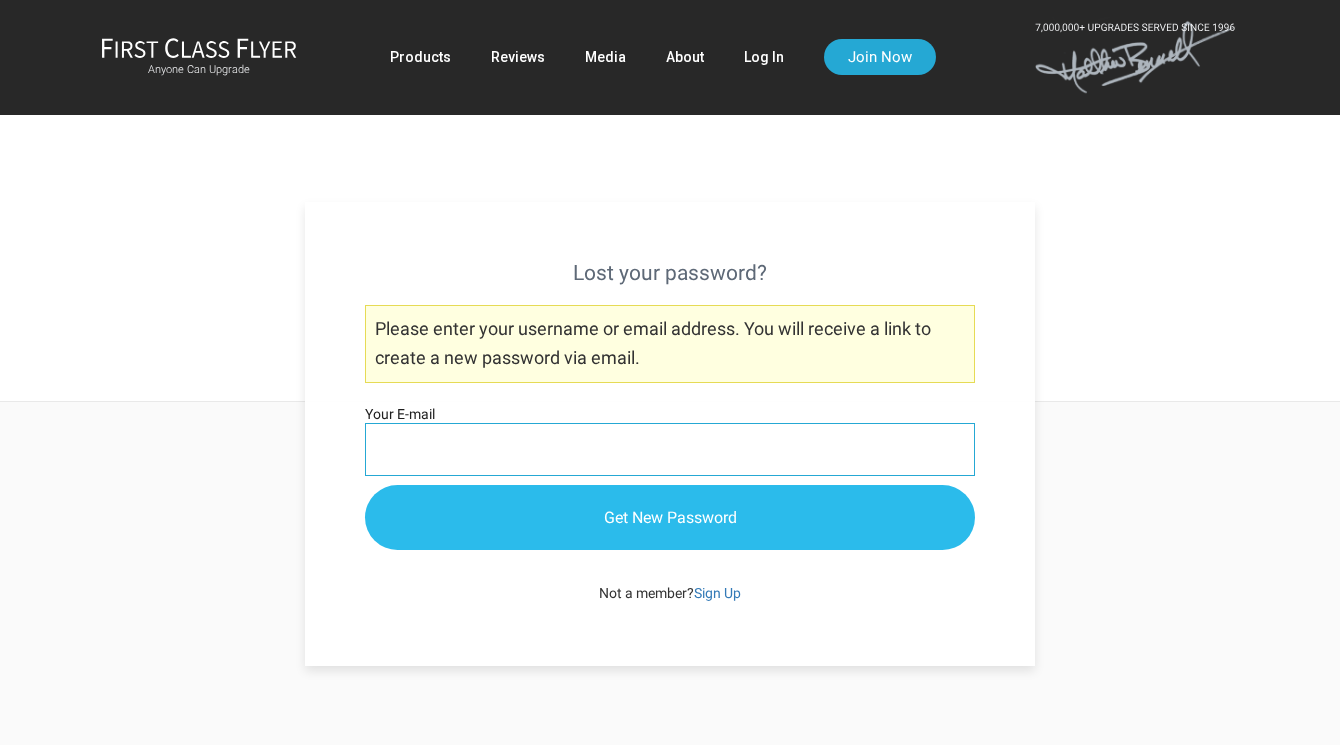 type on "deannabyck@me.com" 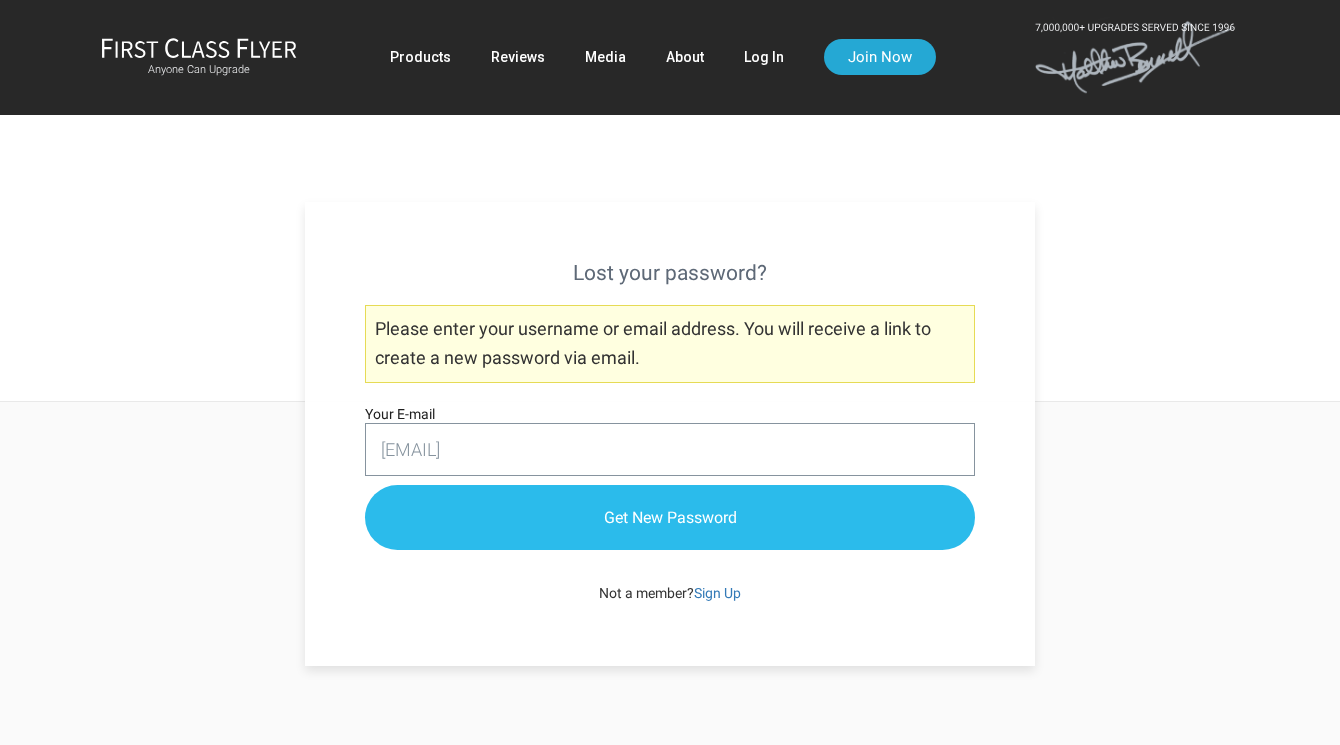 click on "Get New Password" at bounding box center (670, 517) 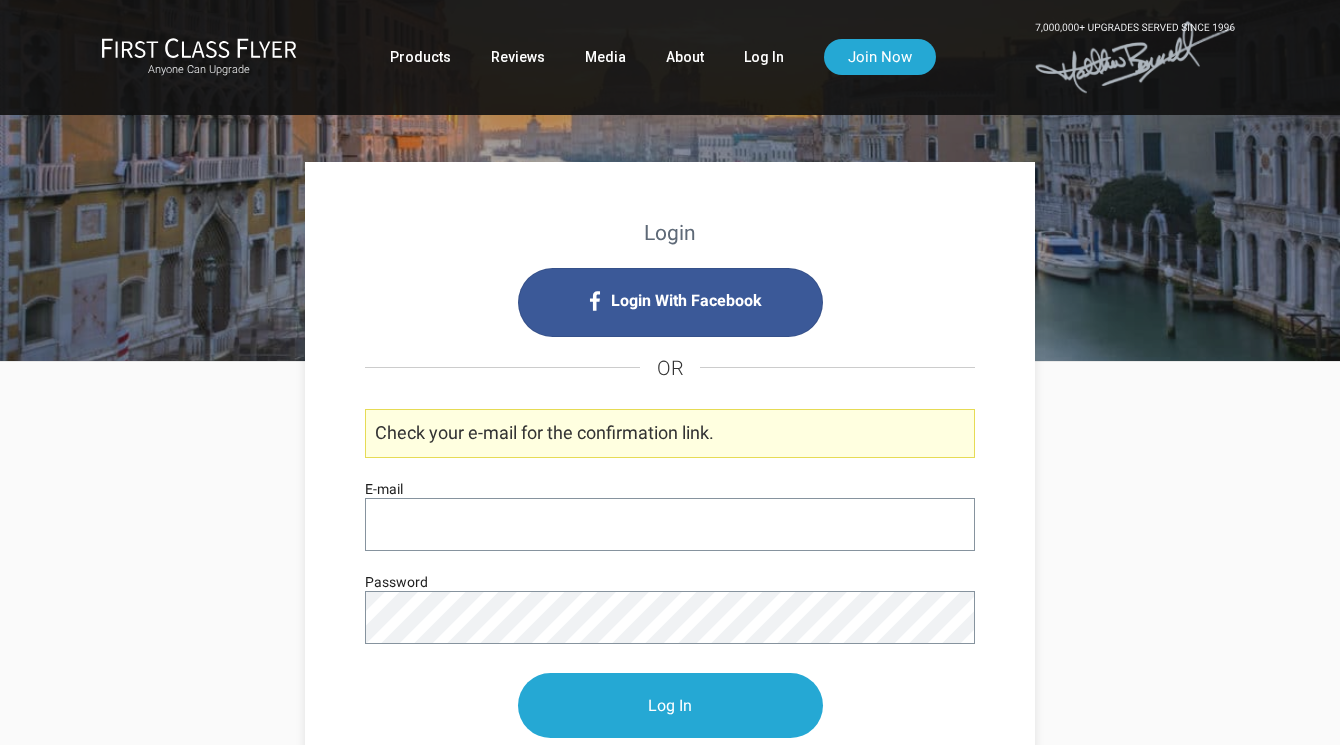 scroll, scrollTop: 0, scrollLeft: 0, axis: both 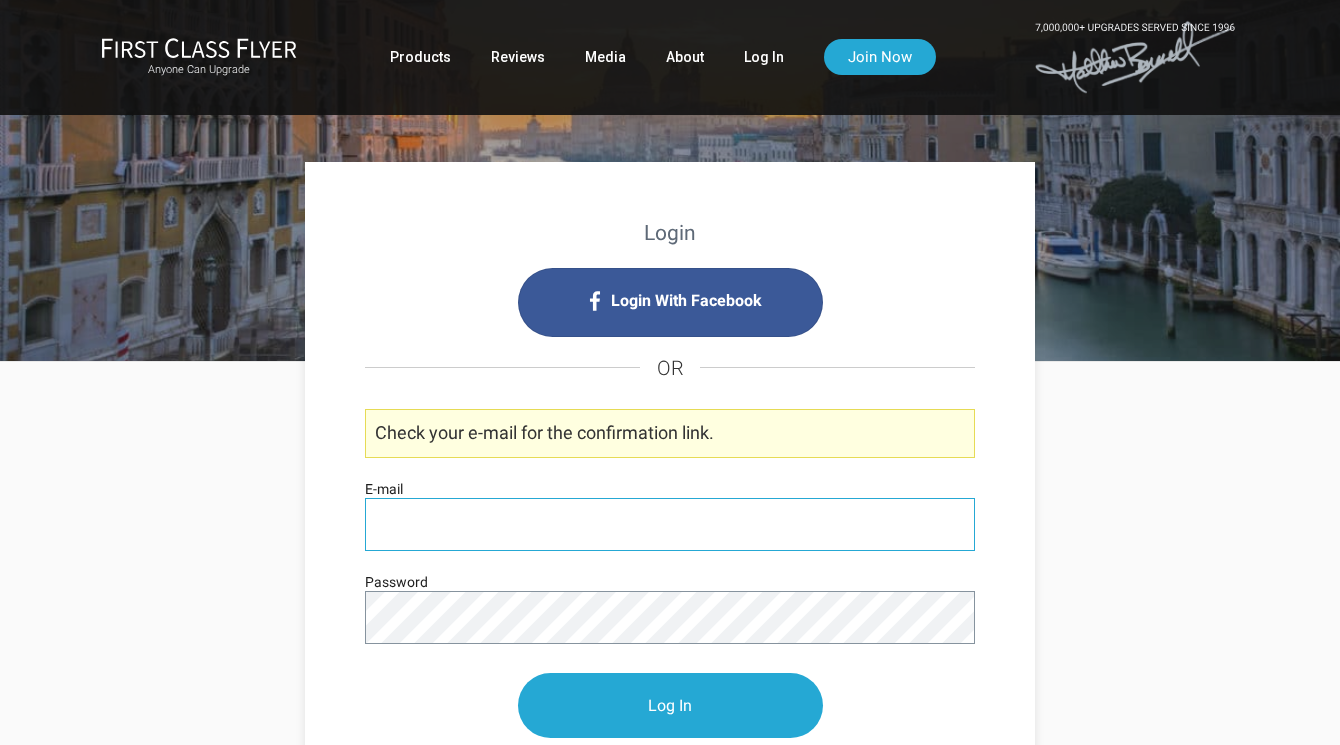 type on "deannabyck@me.com" 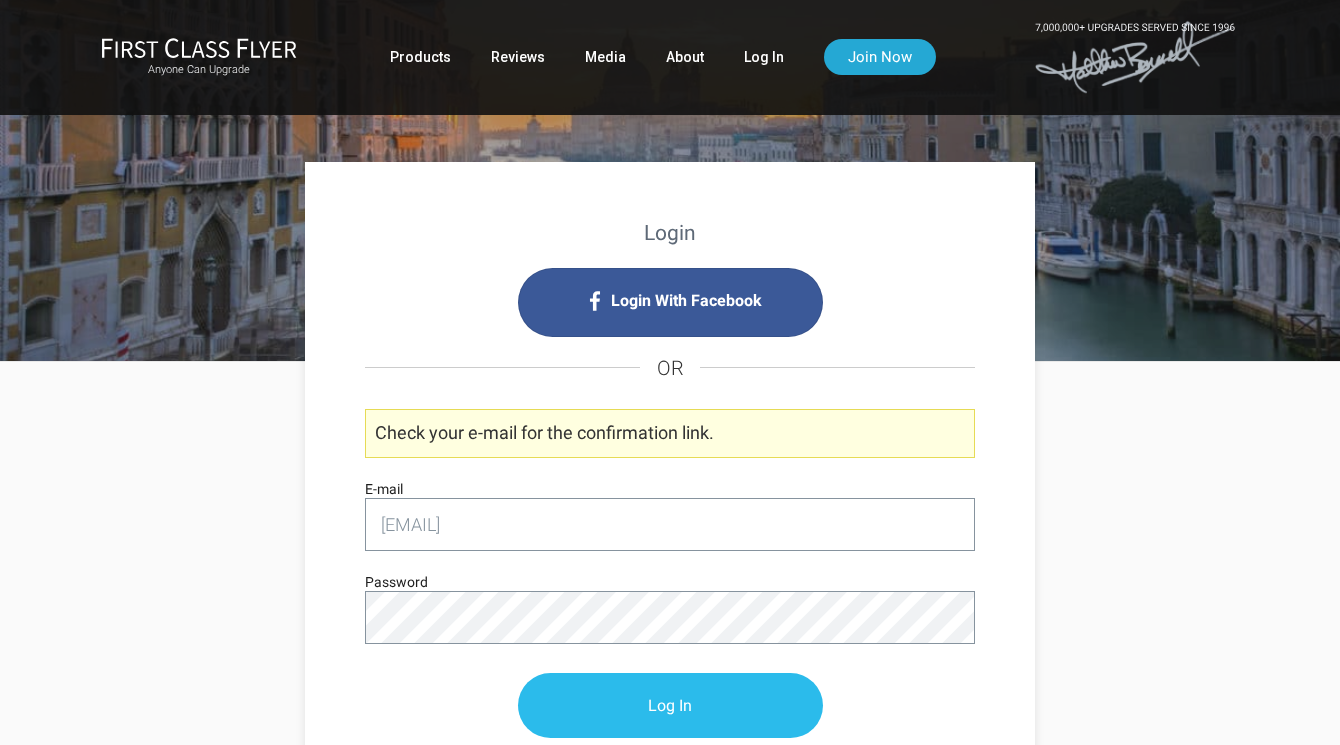 click on "Log In" at bounding box center (670, 705) 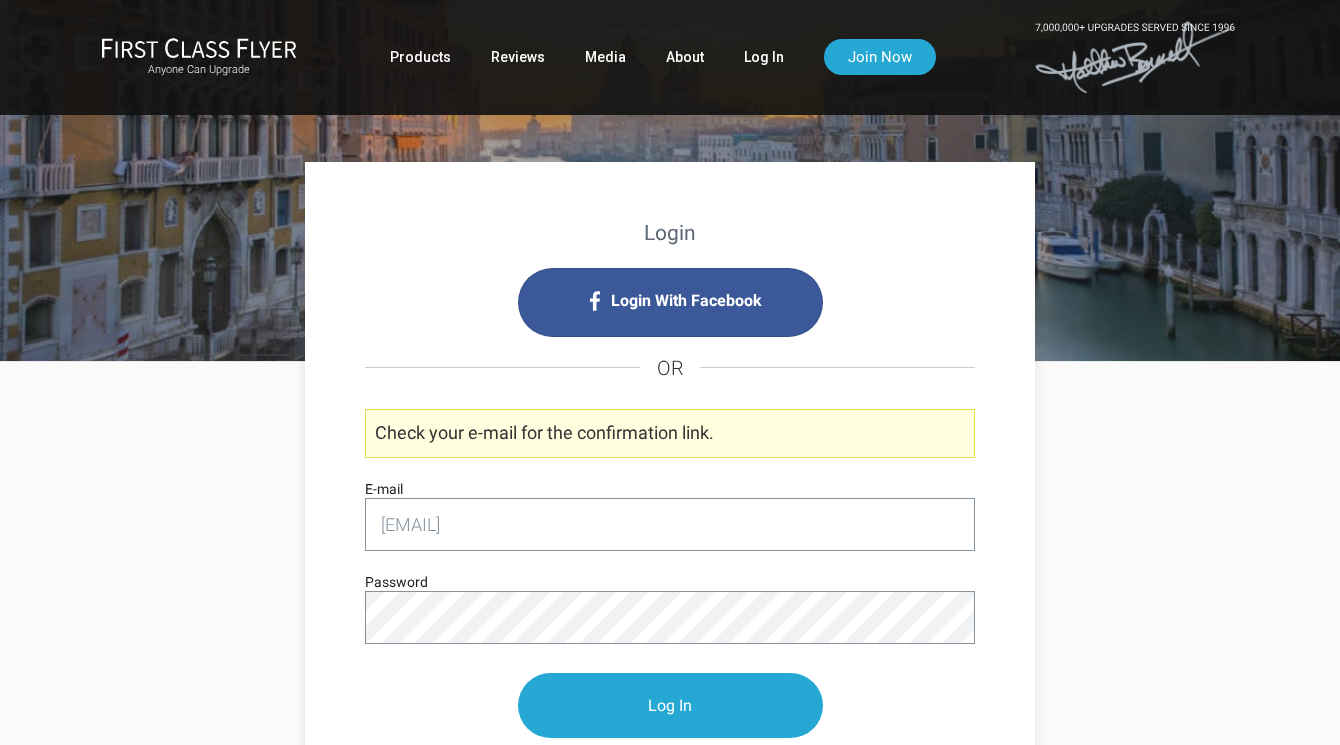 click at bounding box center [670, 160] 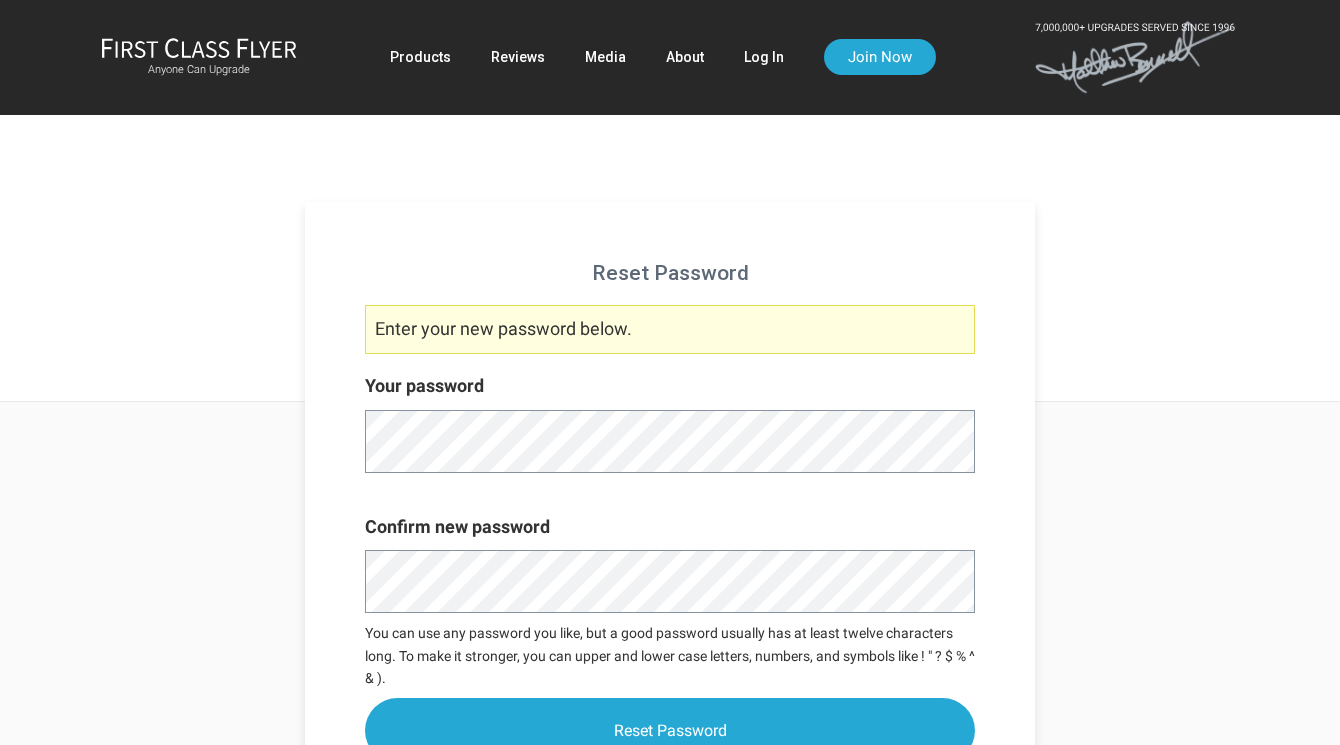 scroll, scrollTop: 0, scrollLeft: 0, axis: both 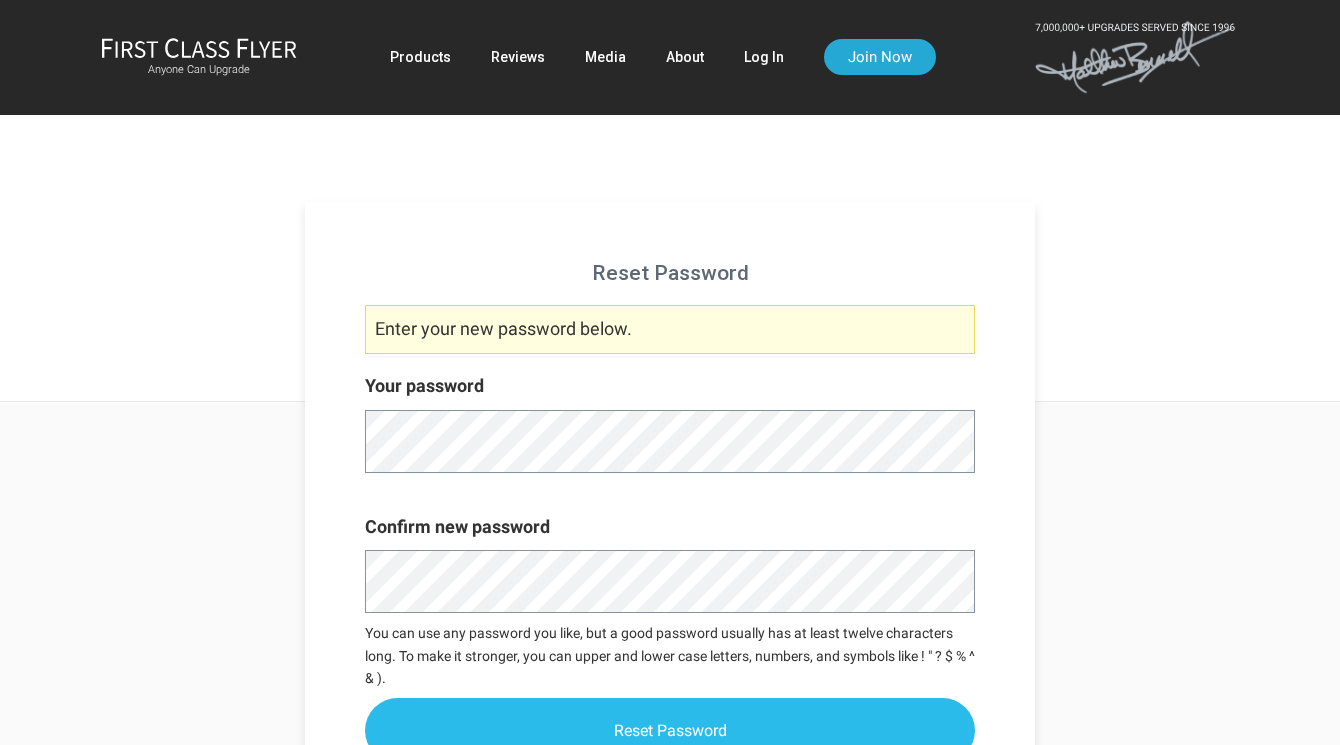 click on "Reset Password" at bounding box center [670, 730] 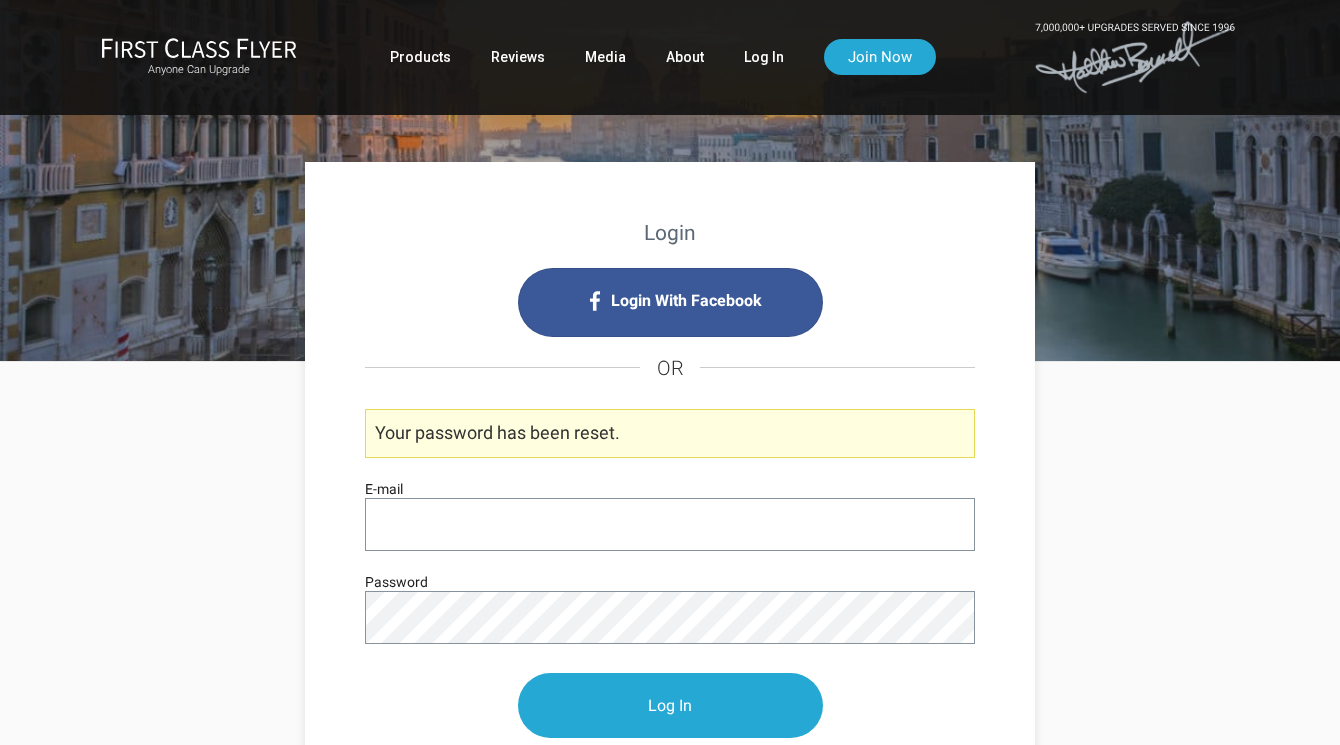 scroll, scrollTop: 0, scrollLeft: 0, axis: both 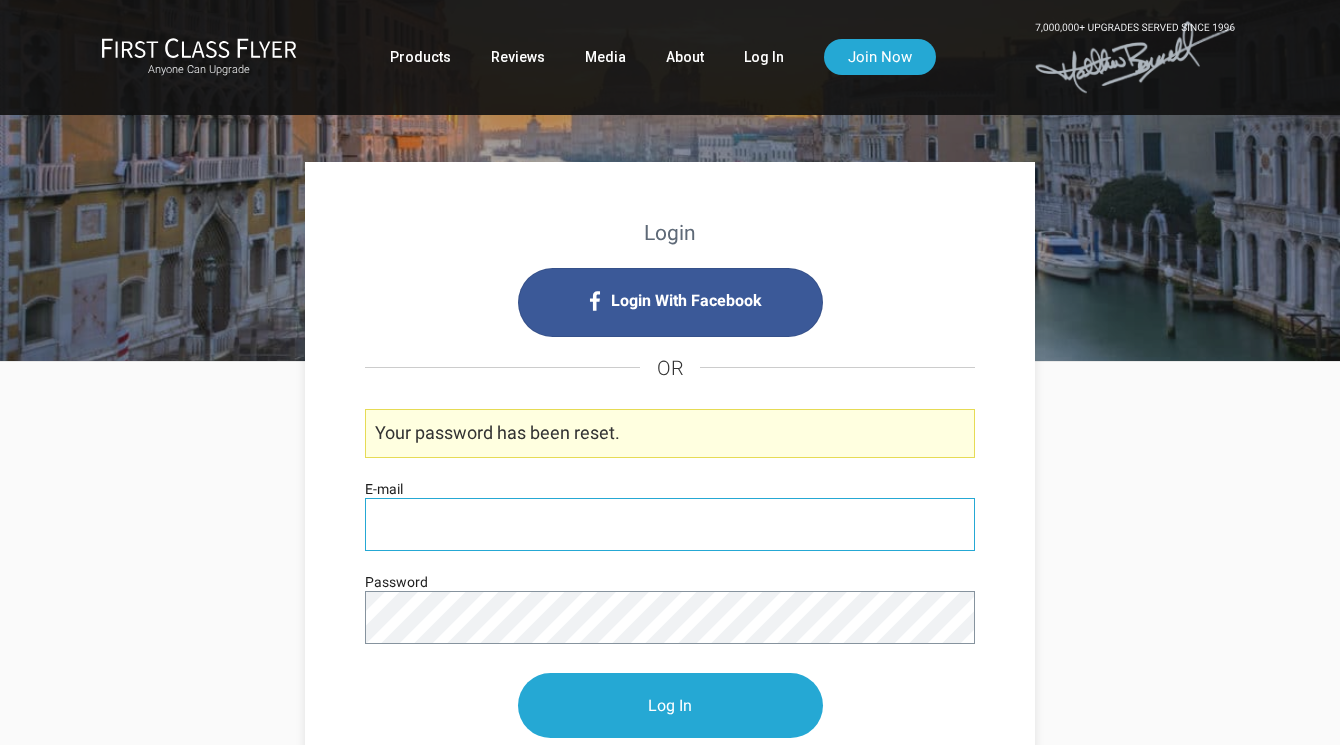 type on "[EMAIL]" 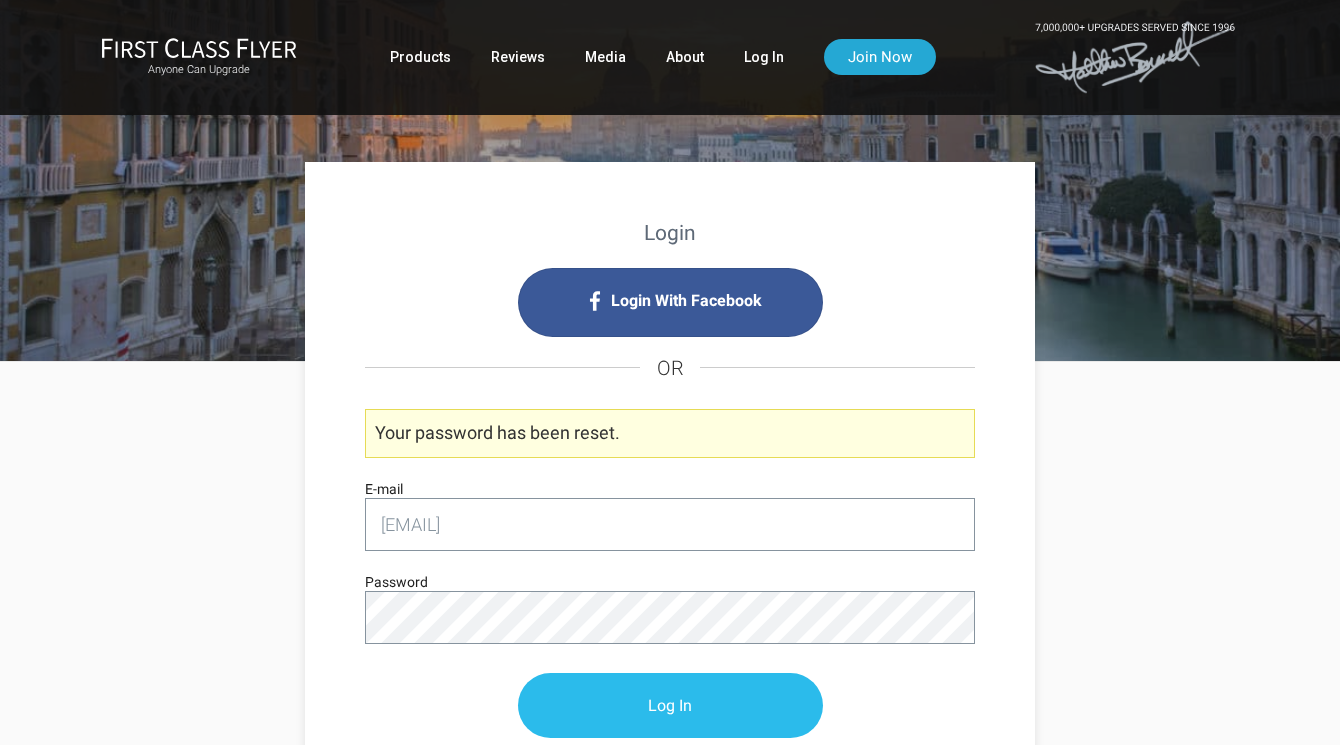 click on "Log In" at bounding box center [670, 705] 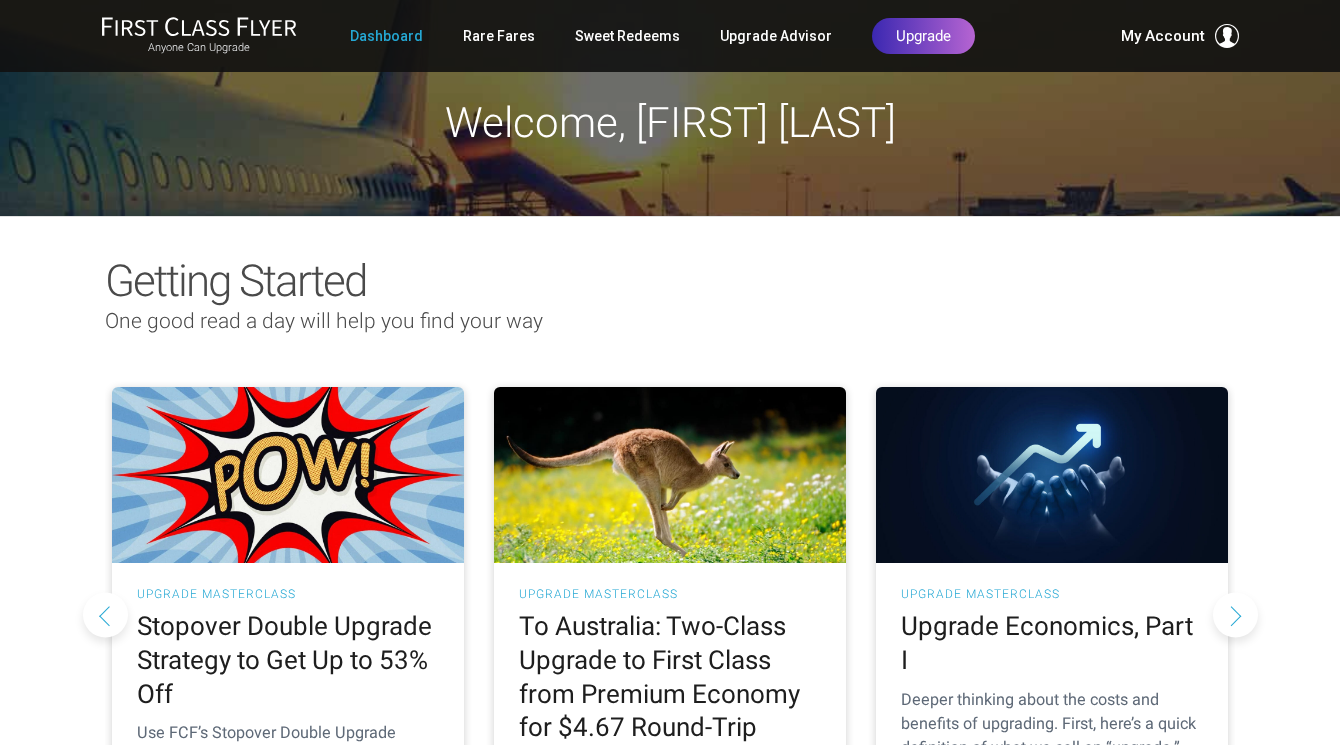 scroll, scrollTop: 0, scrollLeft: 0, axis: both 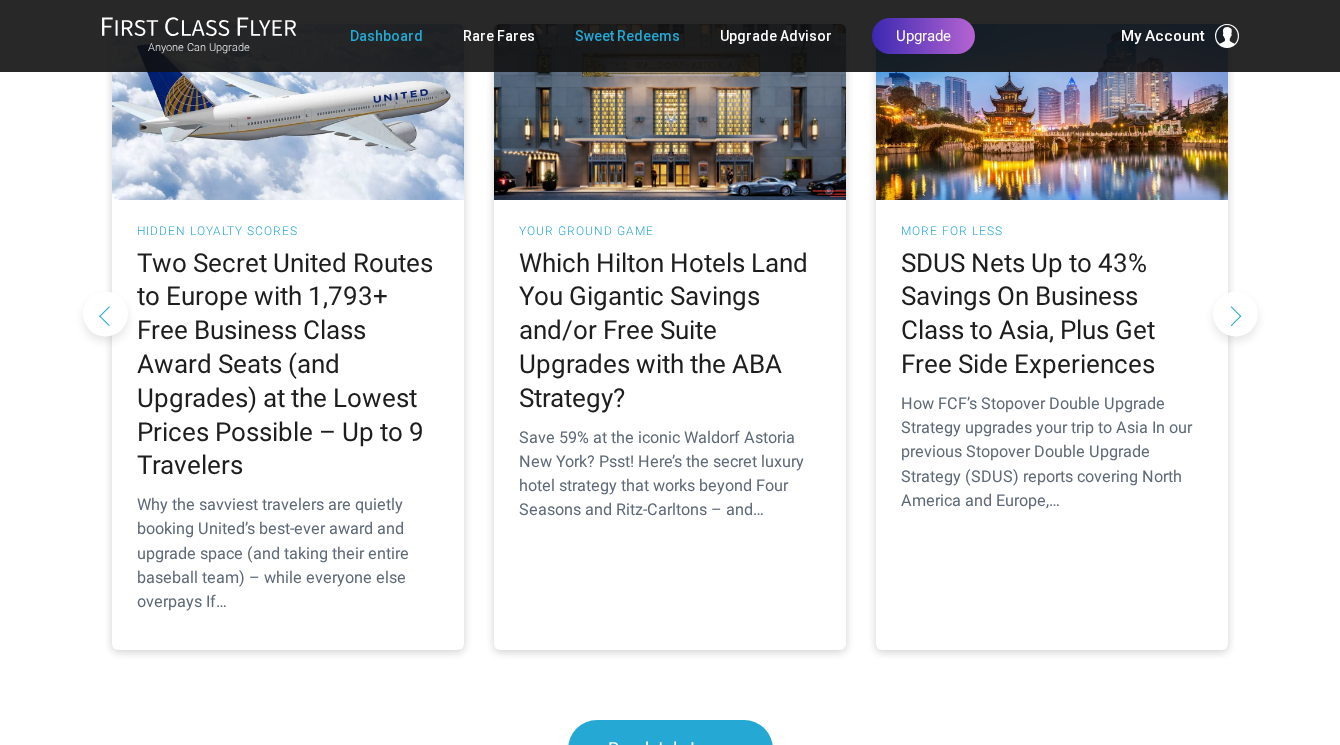 click on "Sweet Redeems" at bounding box center [627, 36] 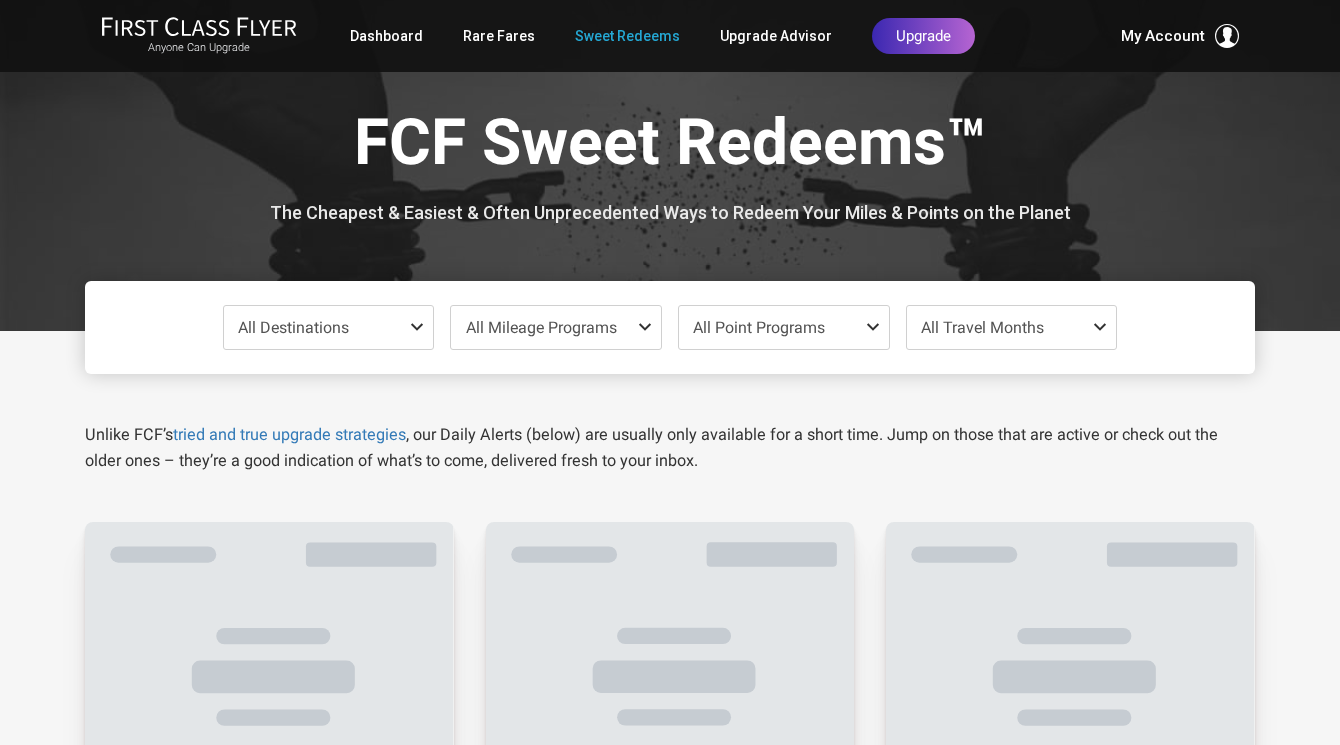 scroll, scrollTop: 0, scrollLeft: 0, axis: both 